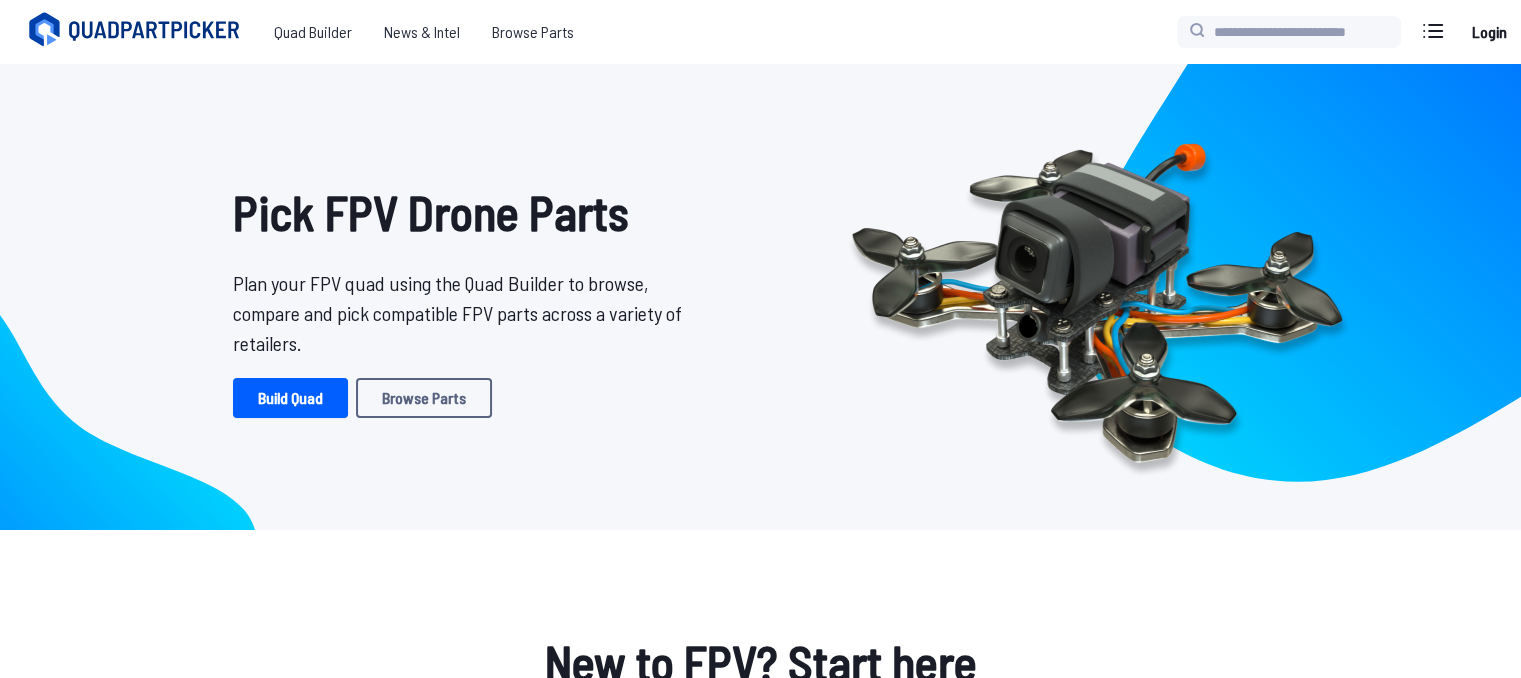 scroll, scrollTop: 0, scrollLeft: 0, axis: both 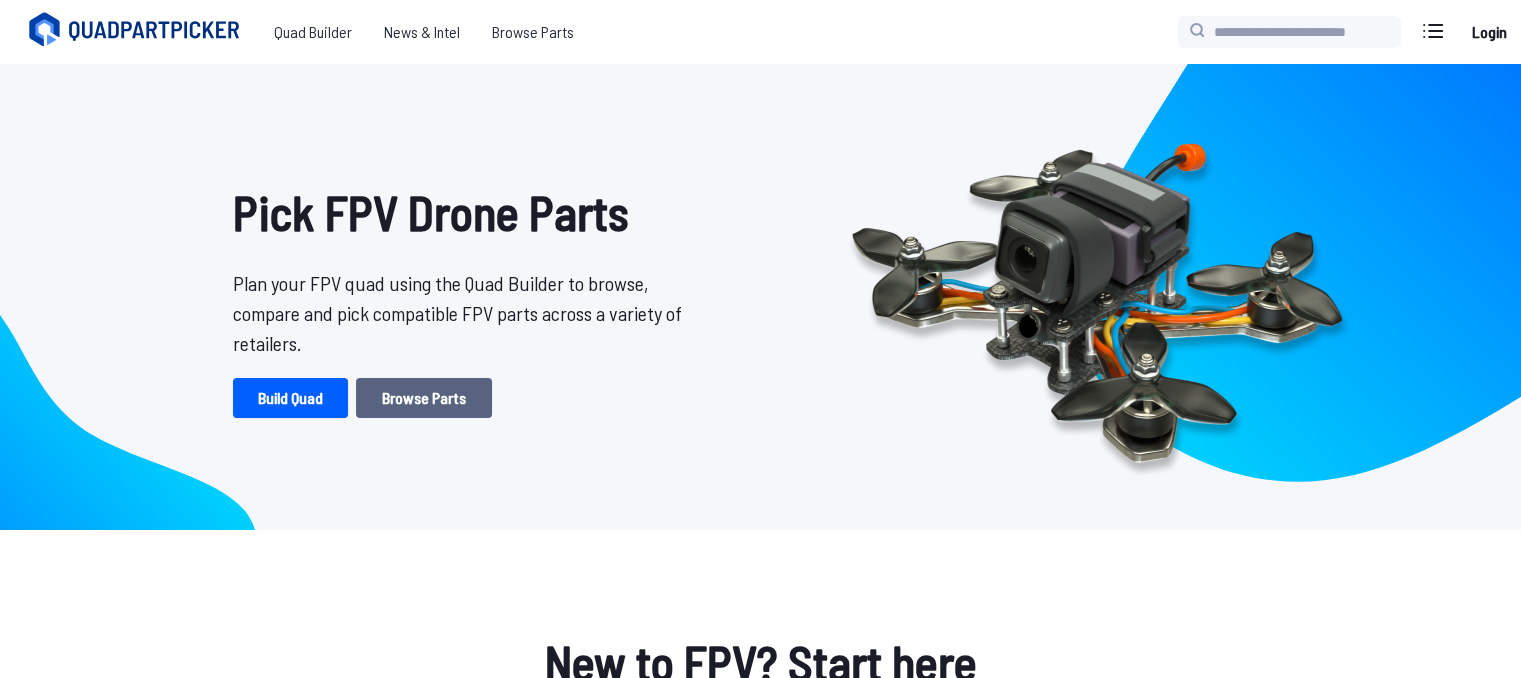 click on "Browse Parts" at bounding box center [424, 398] 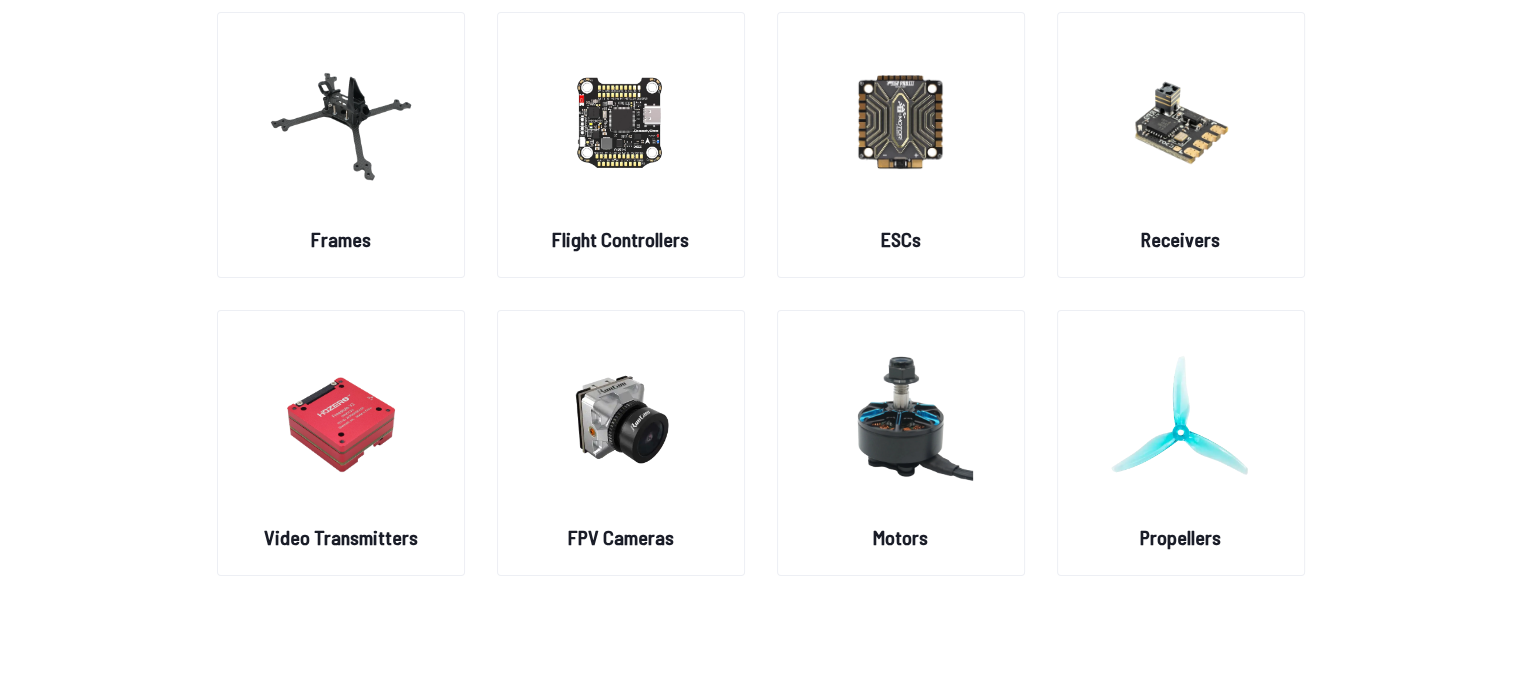 scroll, scrollTop: 180, scrollLeft: 0, axis: vertical 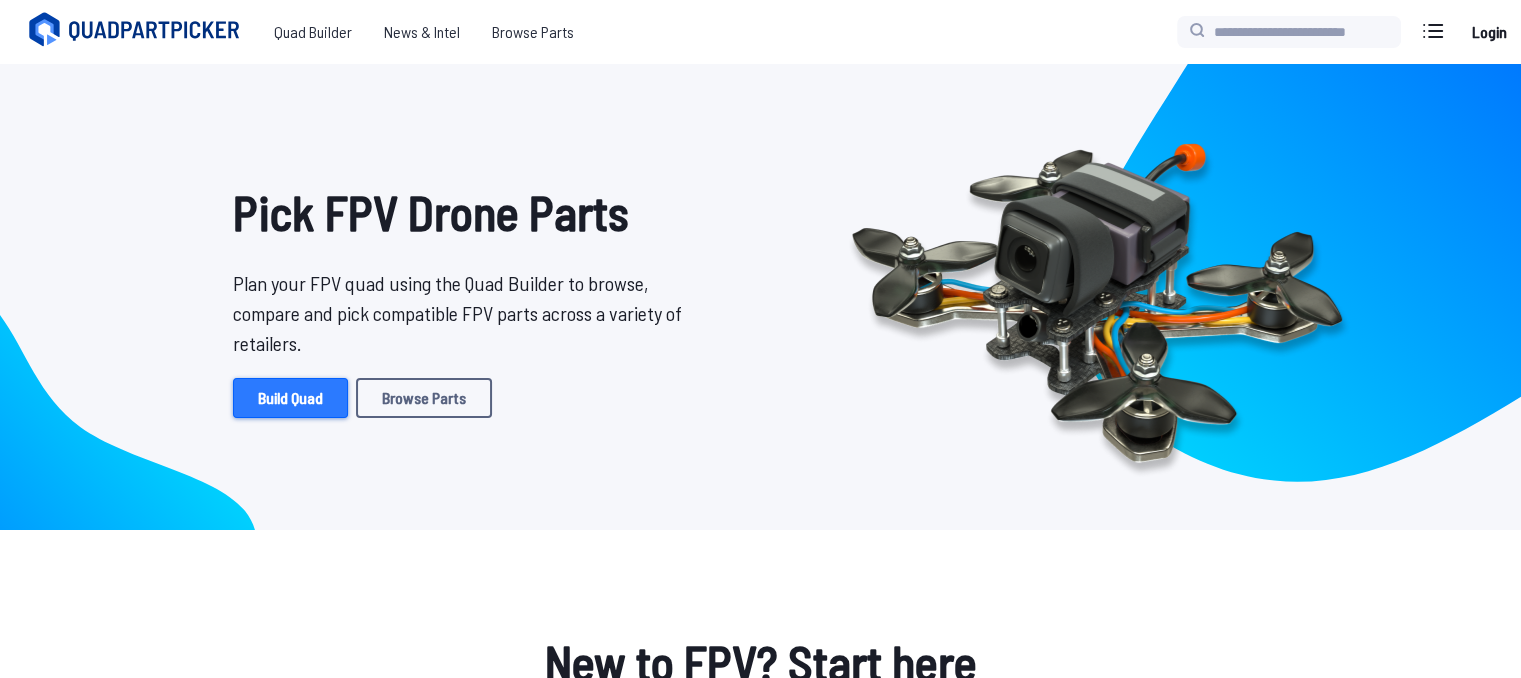 click on "Build Quad" at bounding box center [290, 398] 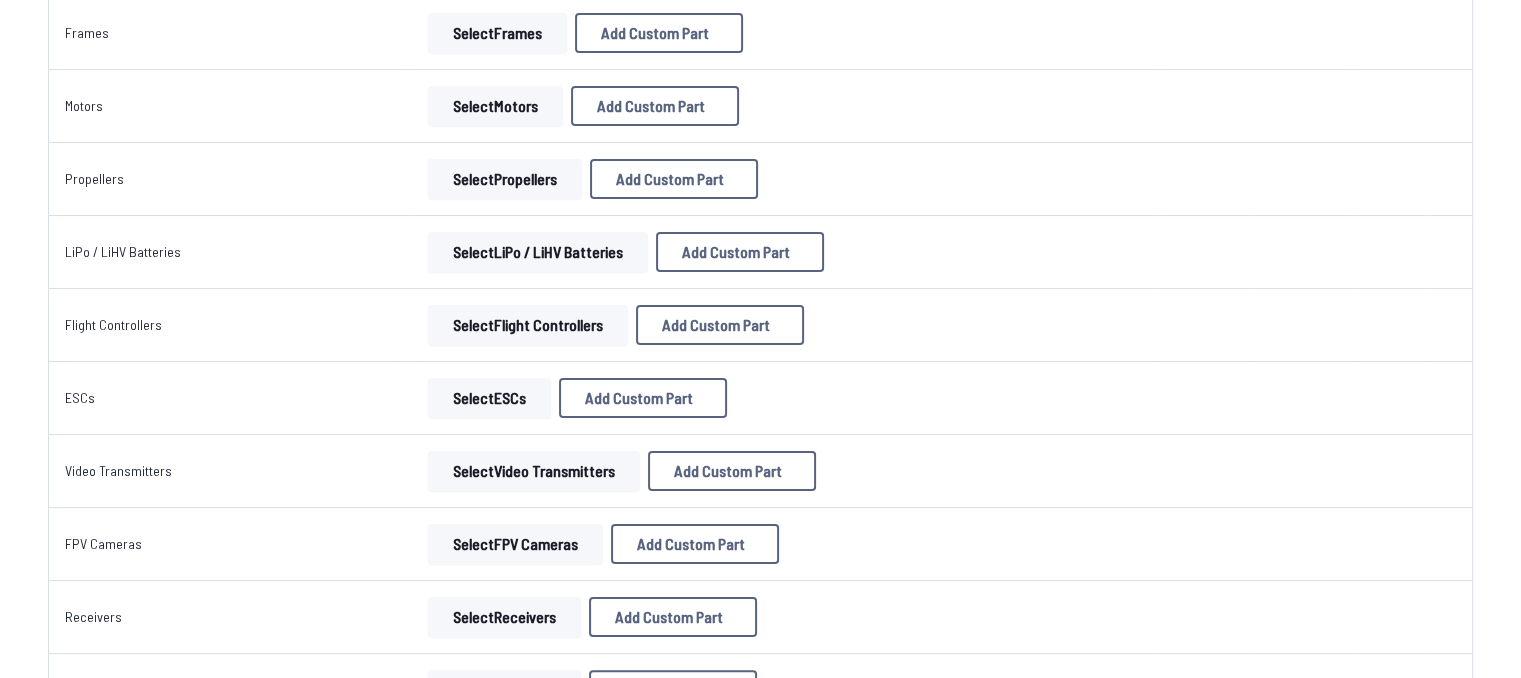 scroll, scrollTop: 0, scrollLeft: 0, axis: both 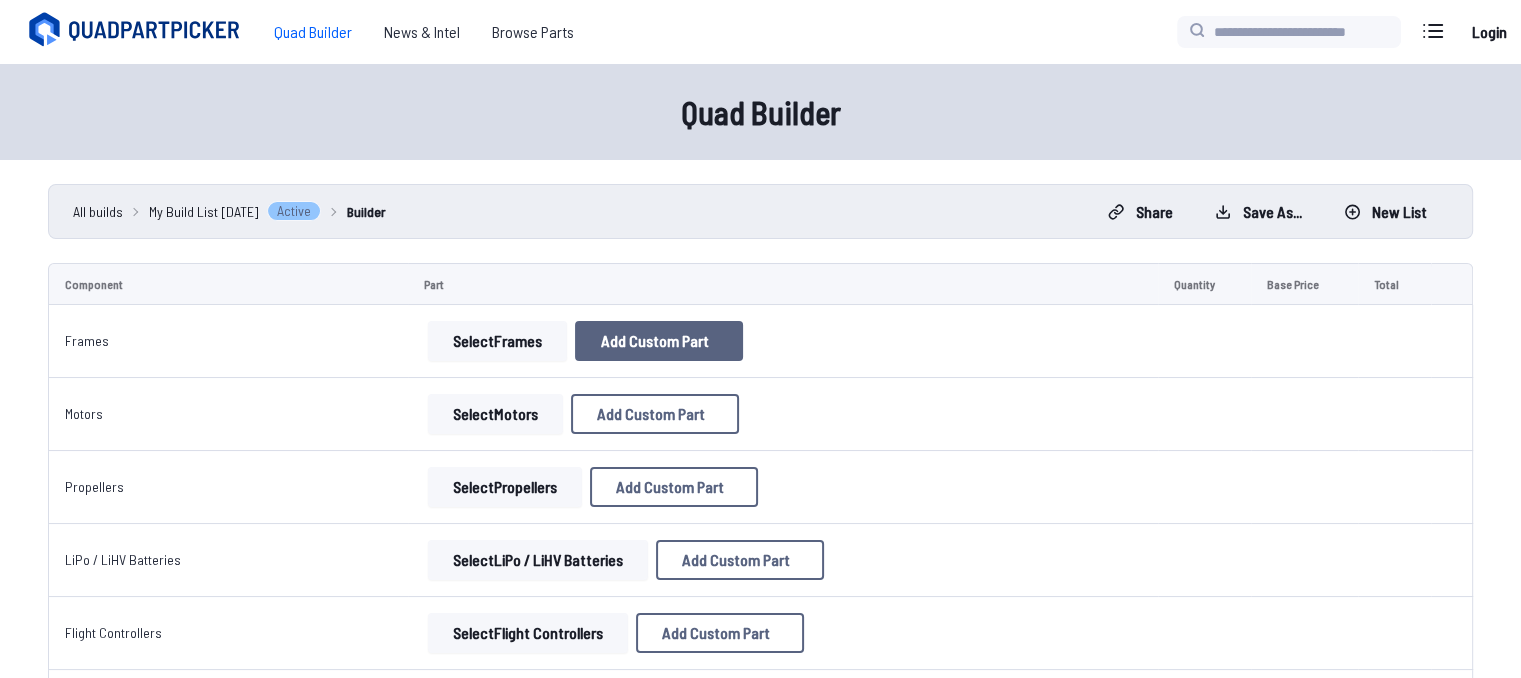 click on "Add Custom Part" at bounding box center (655, 341) 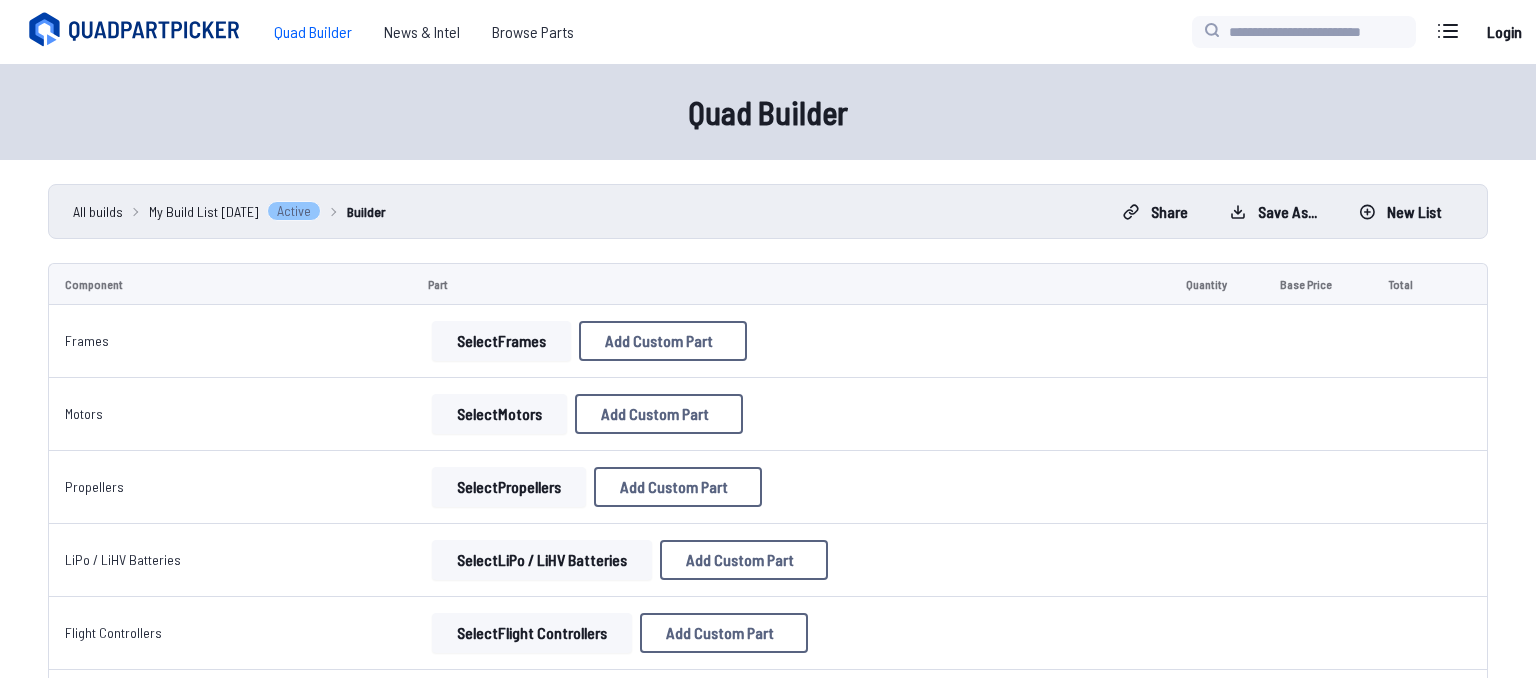 click at bounding box center (956, 97) 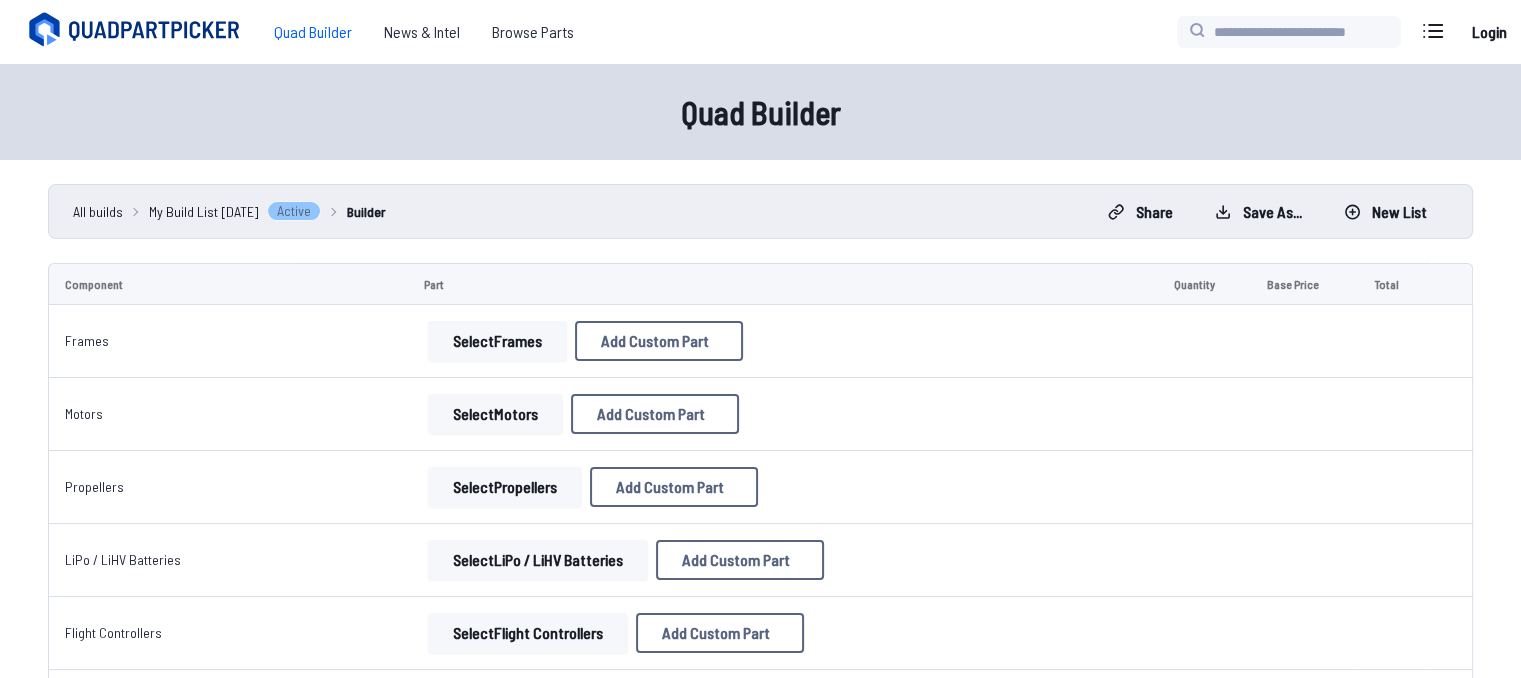 click on "Select  Frames" at bounding box center (497, 341) 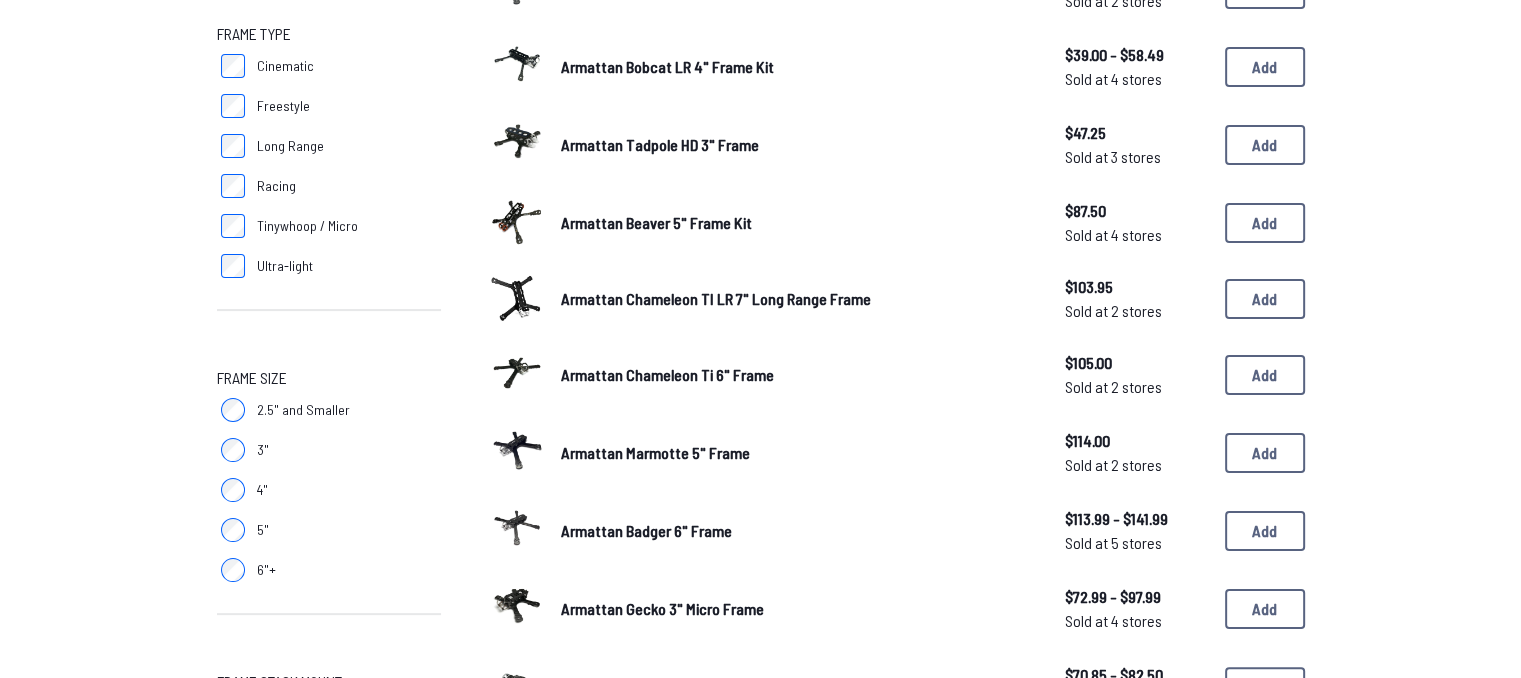 scroll, scrollTop: 258, scrollLeft: 0, axis: vertical 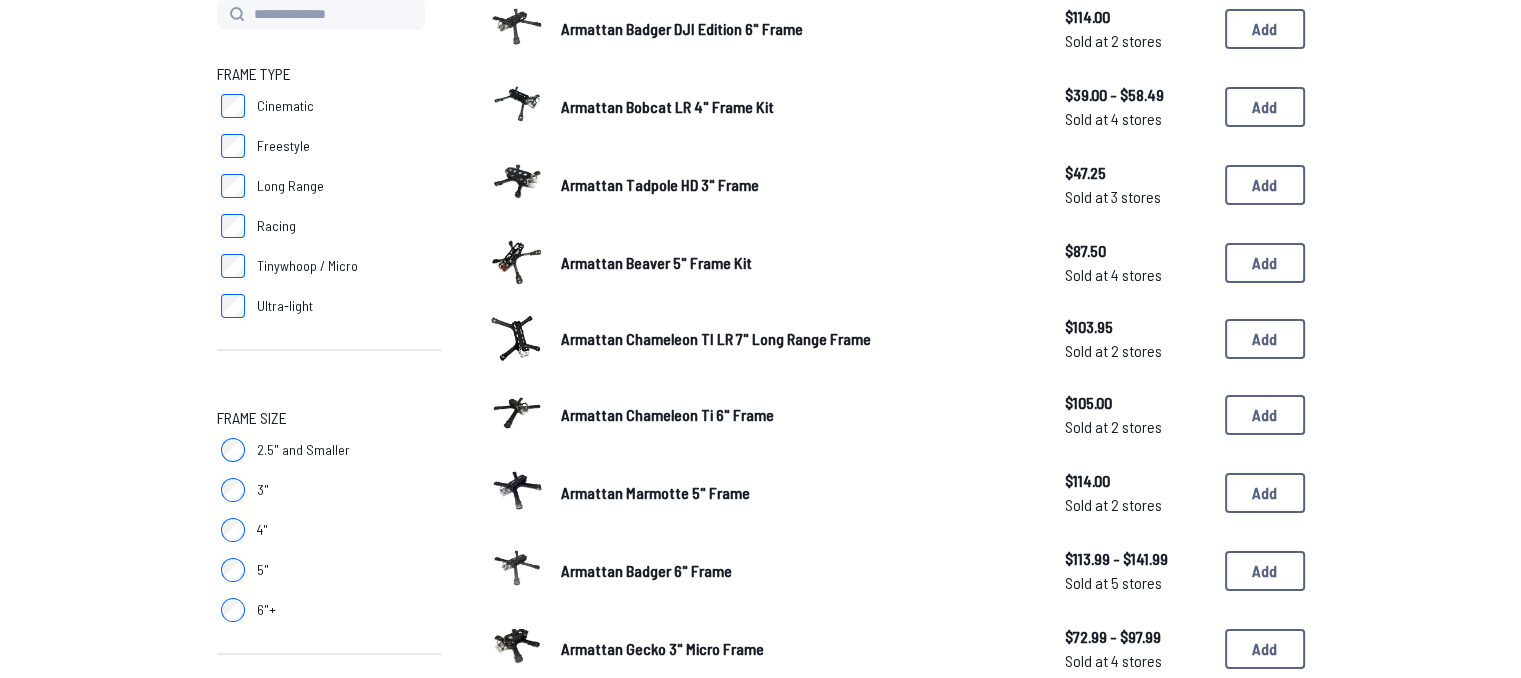 click at bounding box center [517, 338] 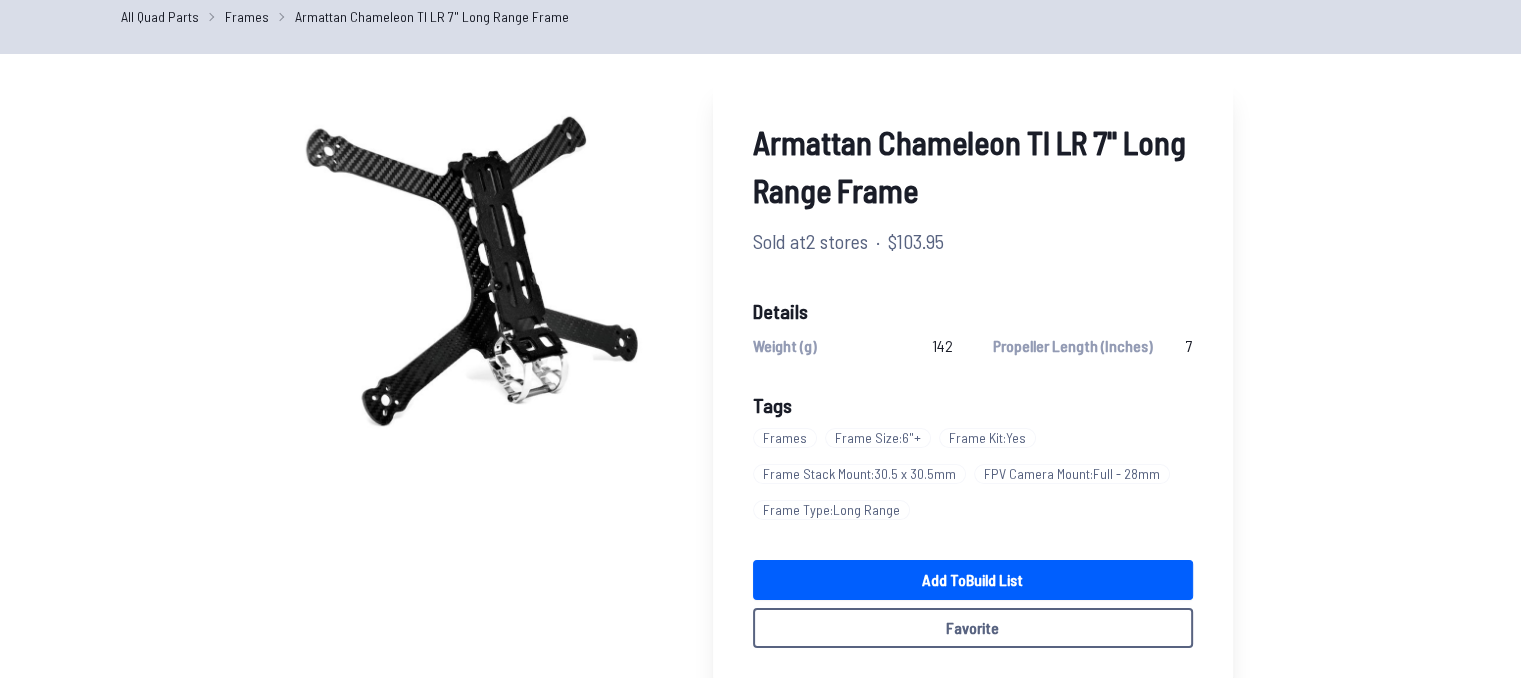scroll, scrollTop: 208, scrollLeft: 0, axis: vertical 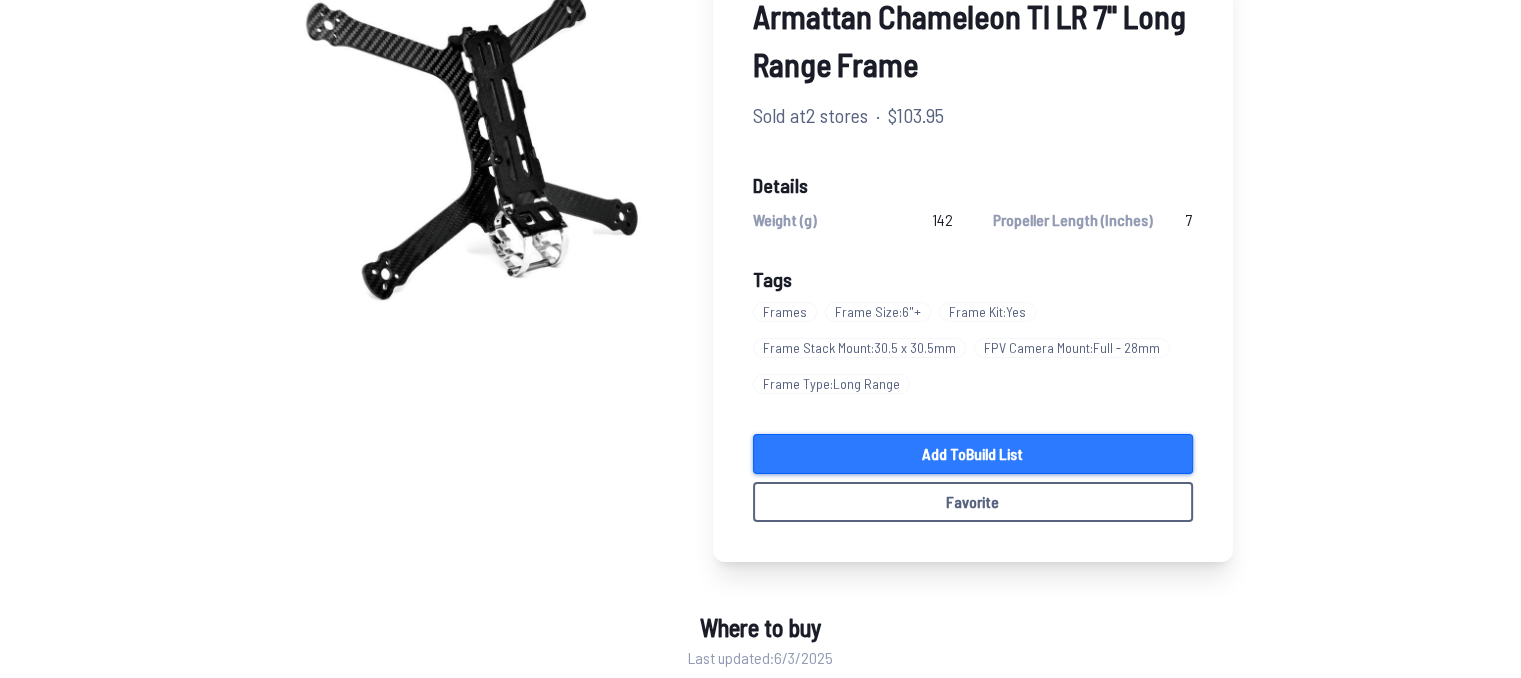 click on "Add to  Build List" at bounding box center (973, 454) 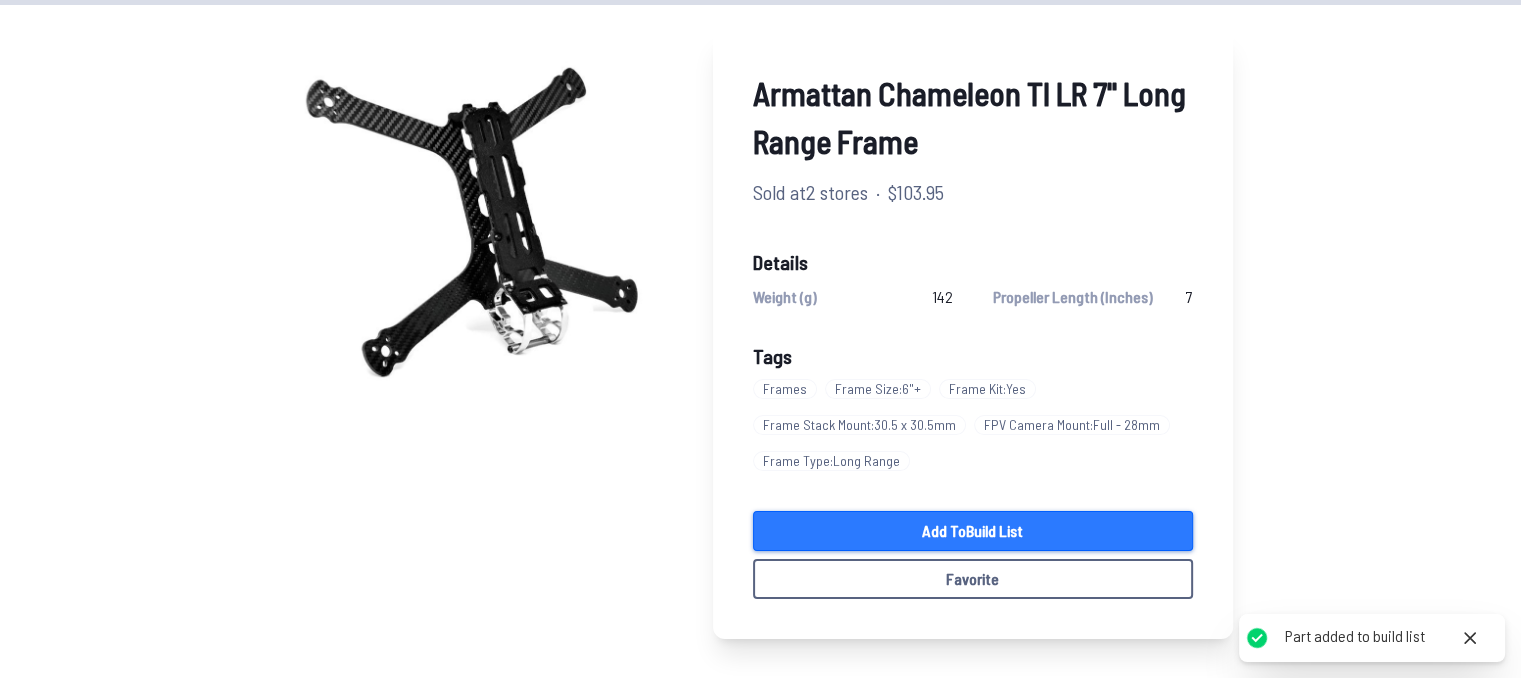 scroll, scrollTop: 130, scrollLeft: 0, axis: vertical 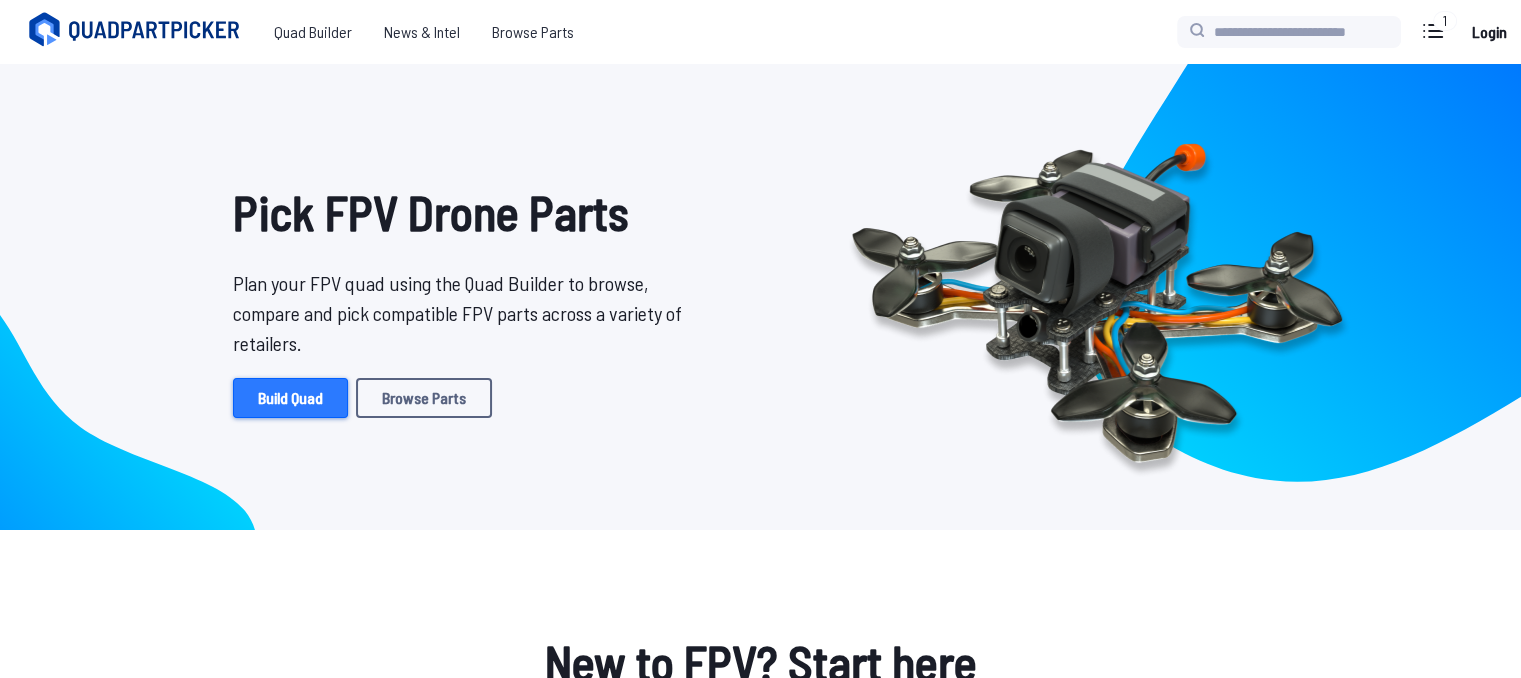 click on "Build Quad" at bounding box center (290, 398) 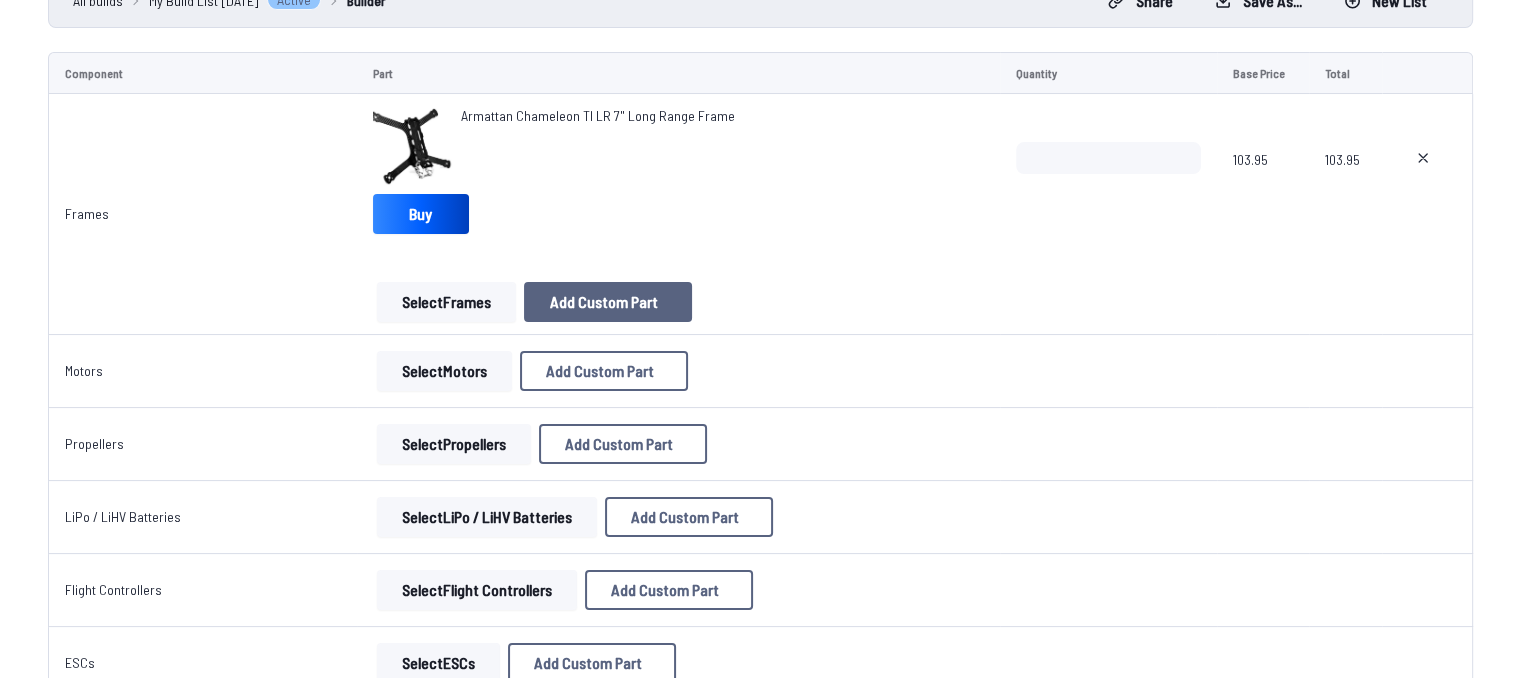scroll, scrollTop: 212, scrollLeft: 0, axis: vertical 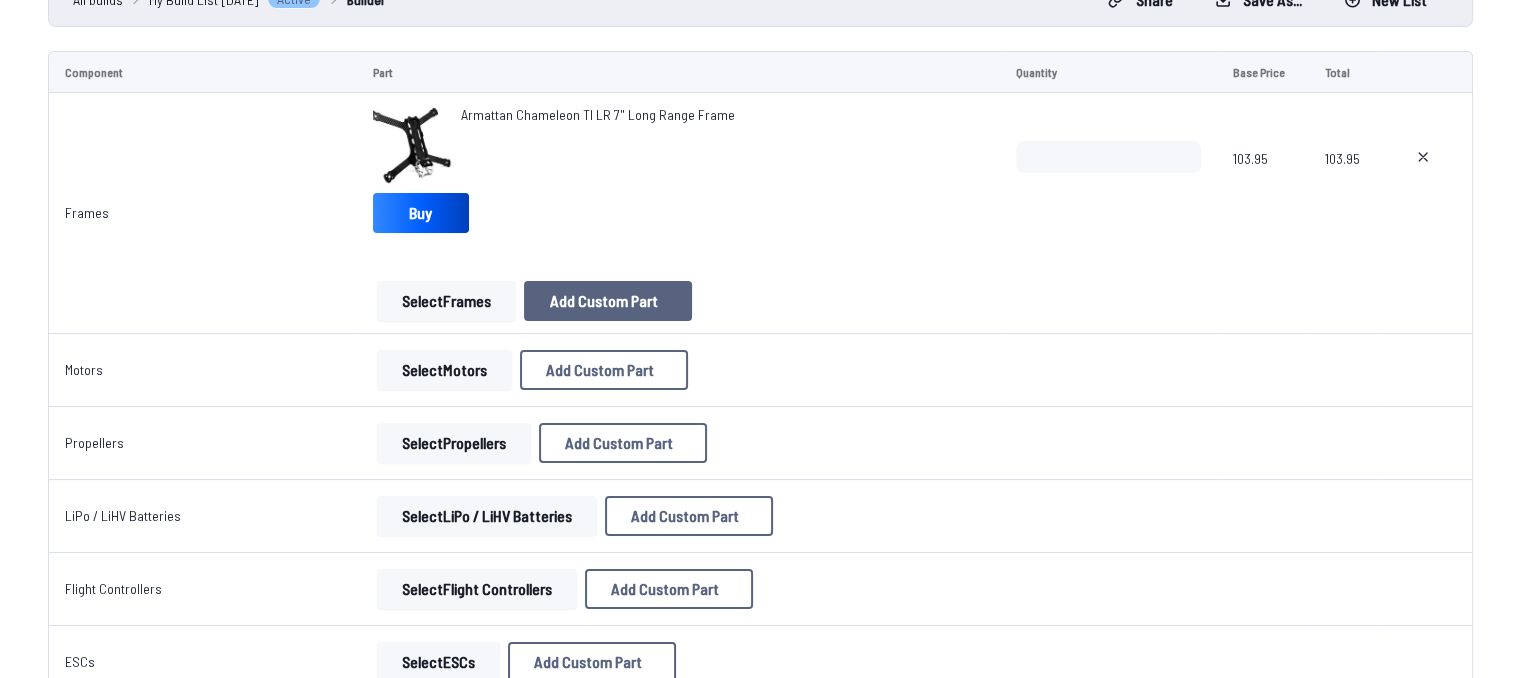 click on "Add Custom Part" at bounding box center [604, 301] 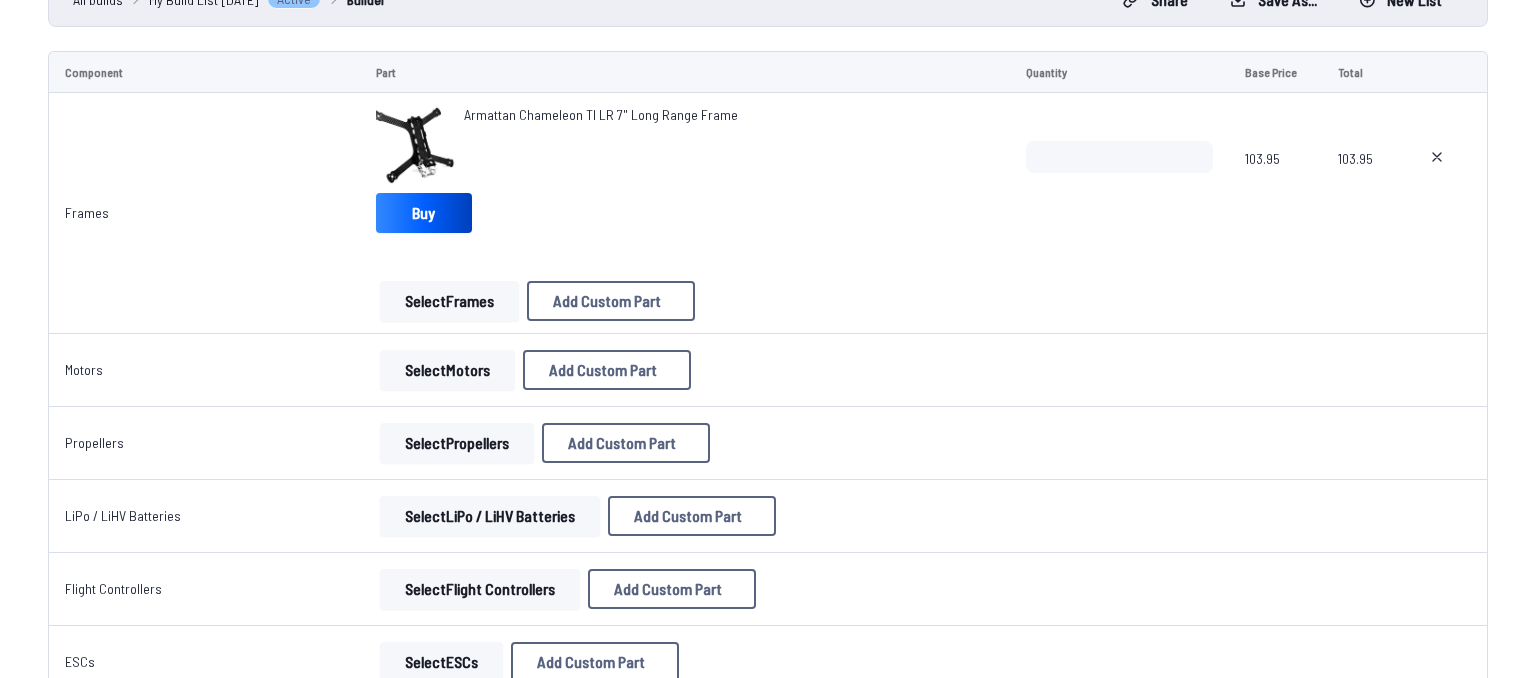 click at bounding box center [768, 203] 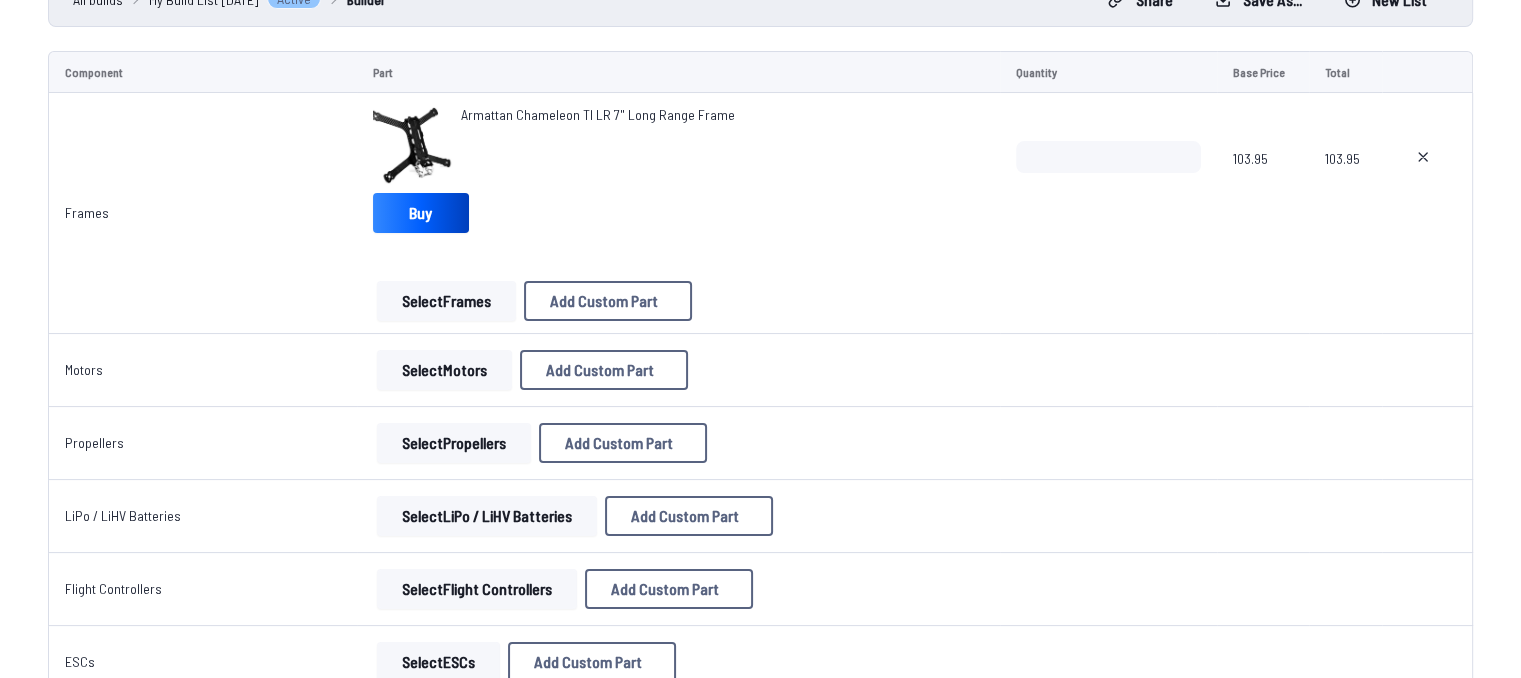 scroll, scrollTop: 0, scrollLeft: 0, axis: both 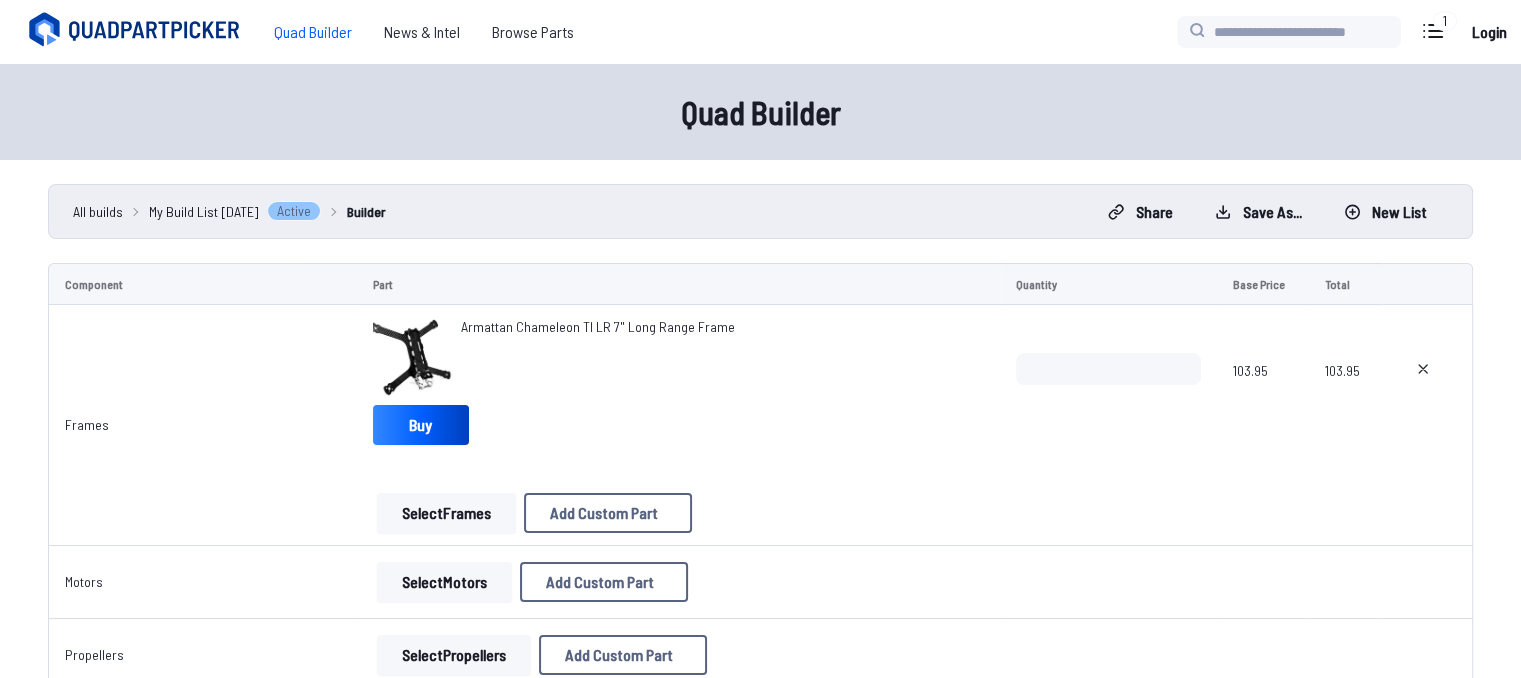 click on "Quad Builder" at bounding box center [313, 32] 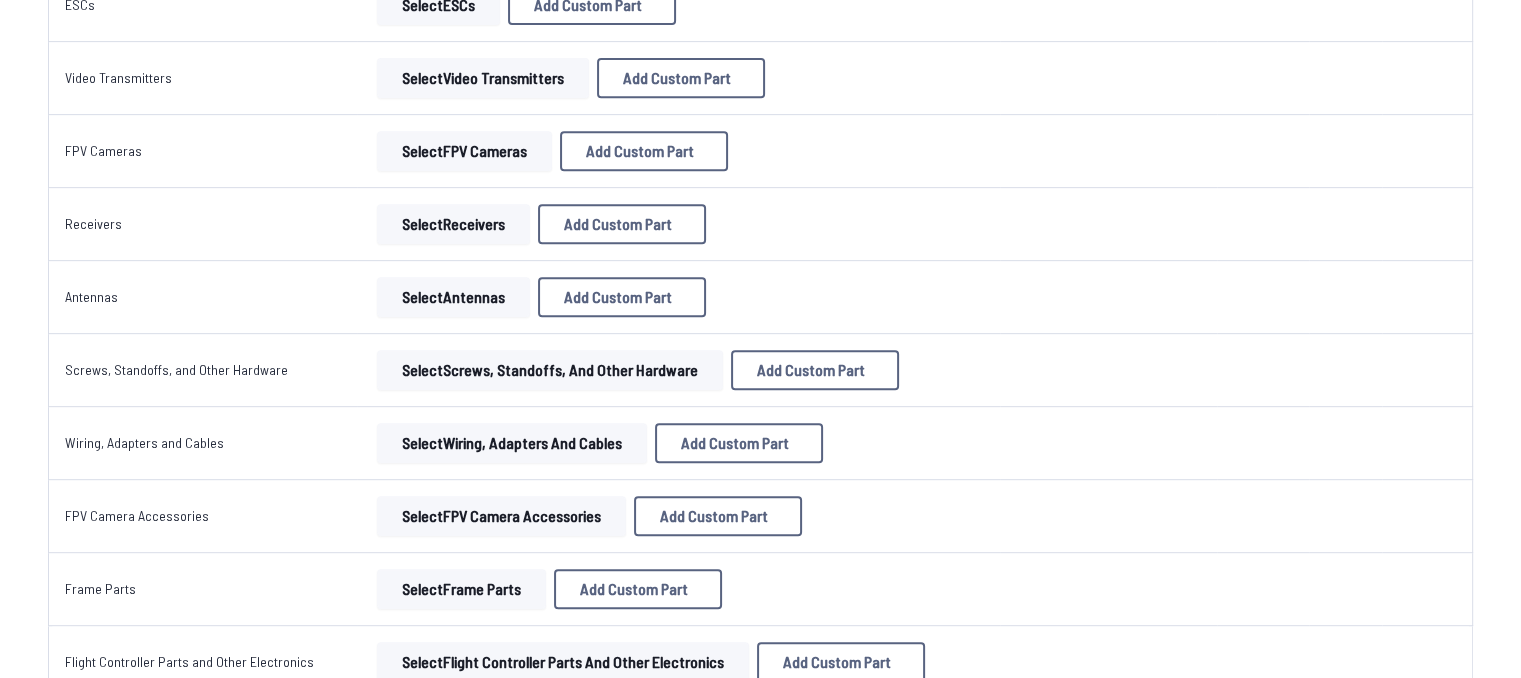 scroll, scrollTop: 0, scrollLeft: 0, axis: both 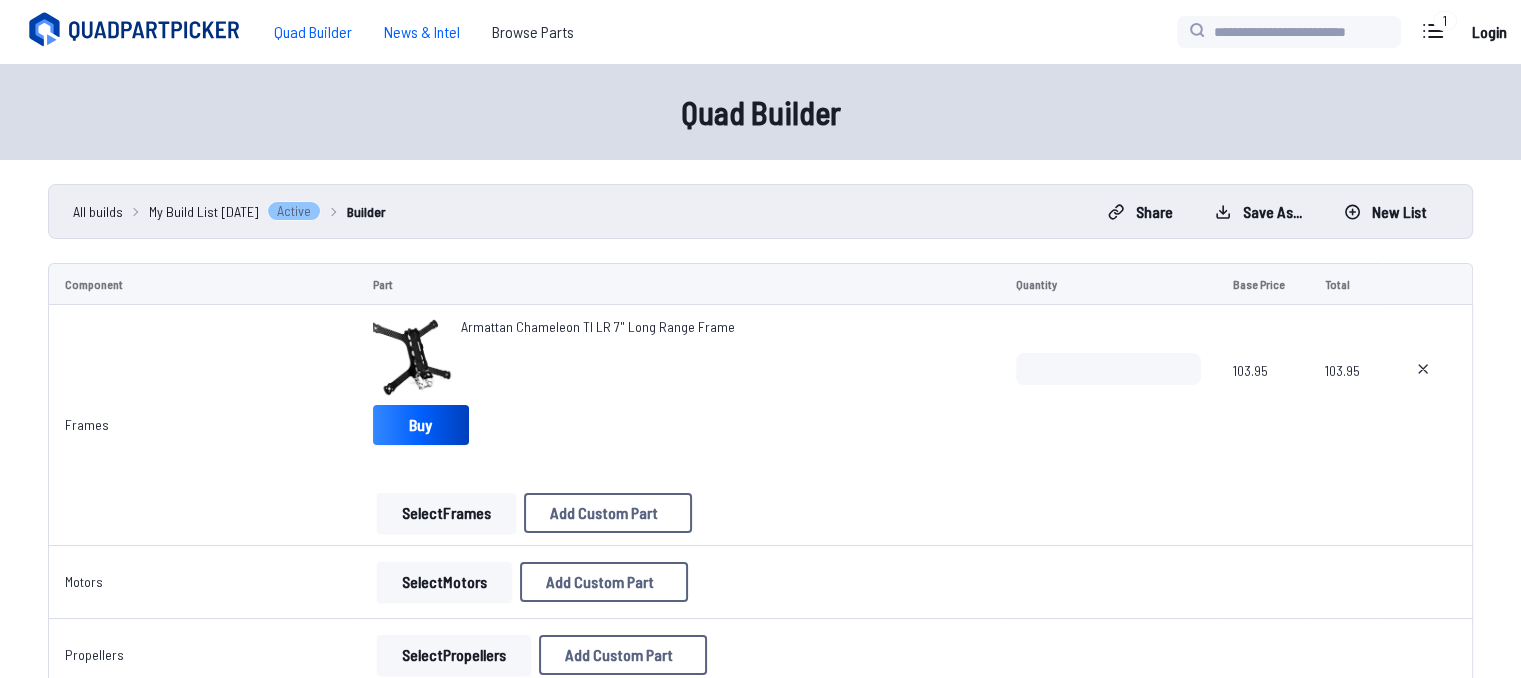 click on "News & Intel" at bounding box center (422, 32) 